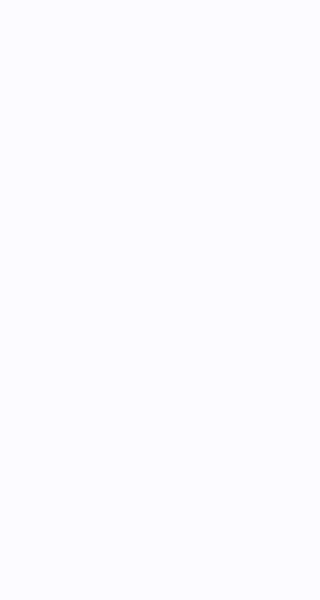 scroll, scrollTop: 0, scrollLeft: 0, axis: both 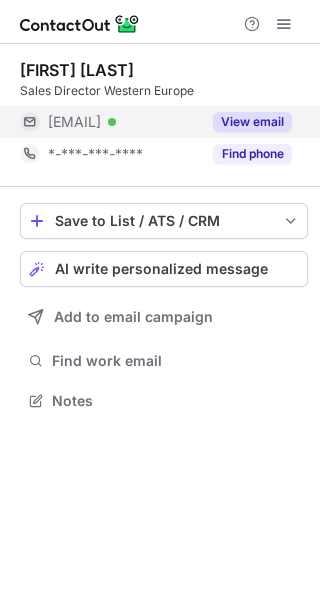 click on "View email" at bounding box center (252, 122) 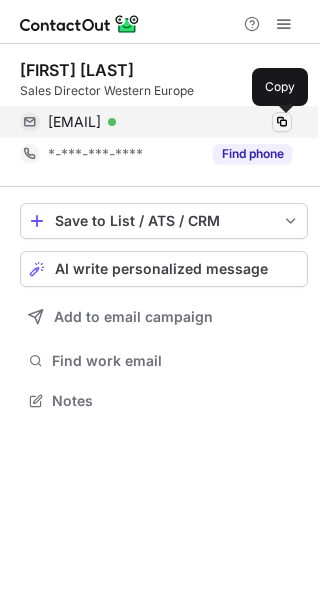 click at bounding box center [282, 122] 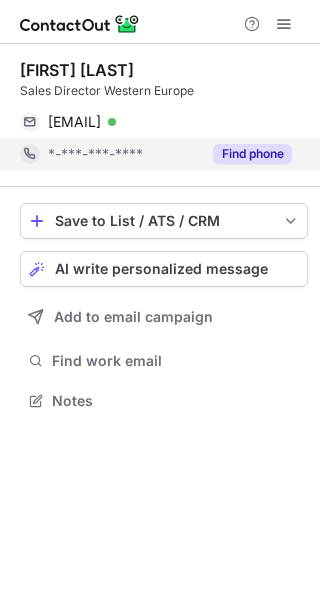 click on "Find phone" at bounding box center (252, 154) 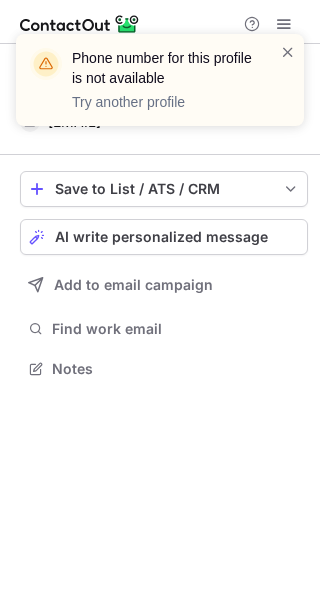 scroll, scrollTop: 354, scrollLeft: 320, axis: both 